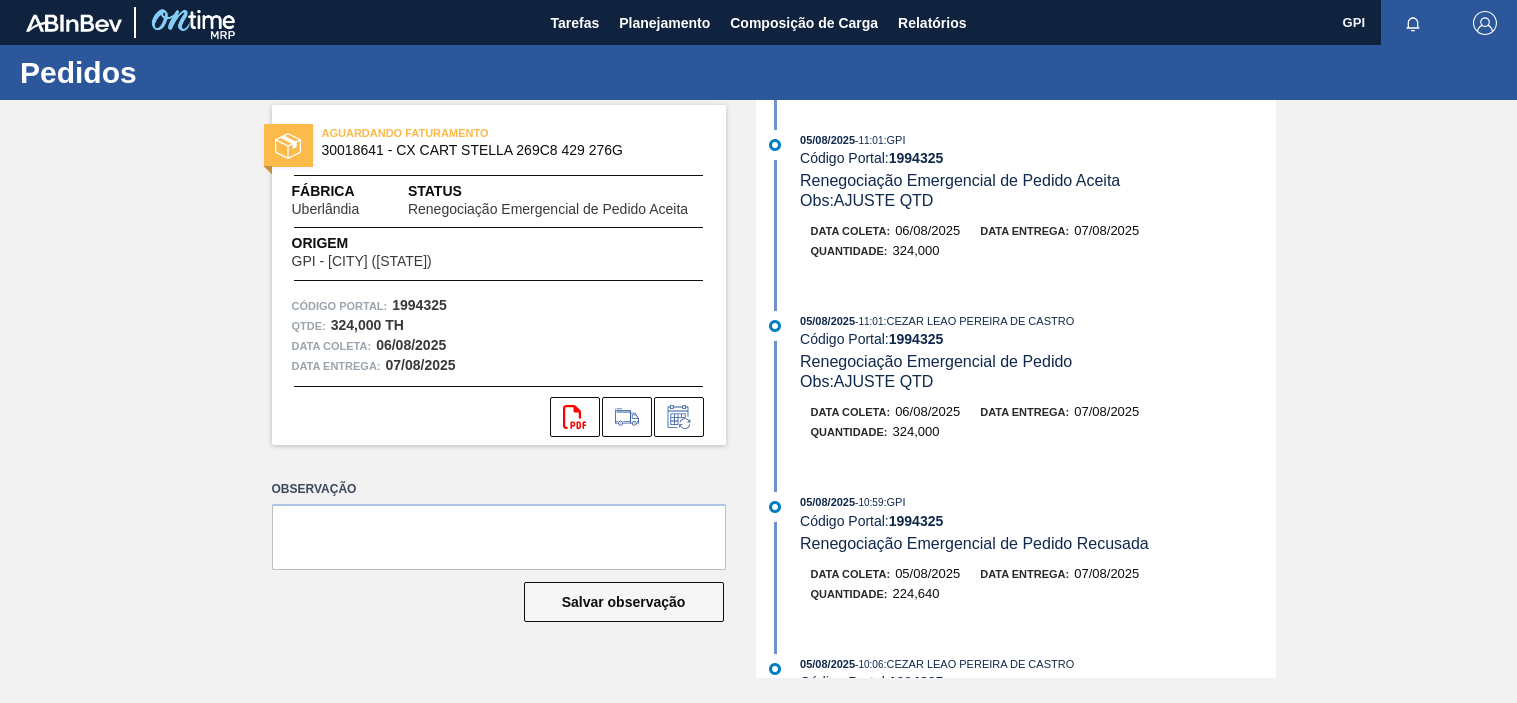 scroll, scrollTop: 0, scrollLeft: 0, axis: both 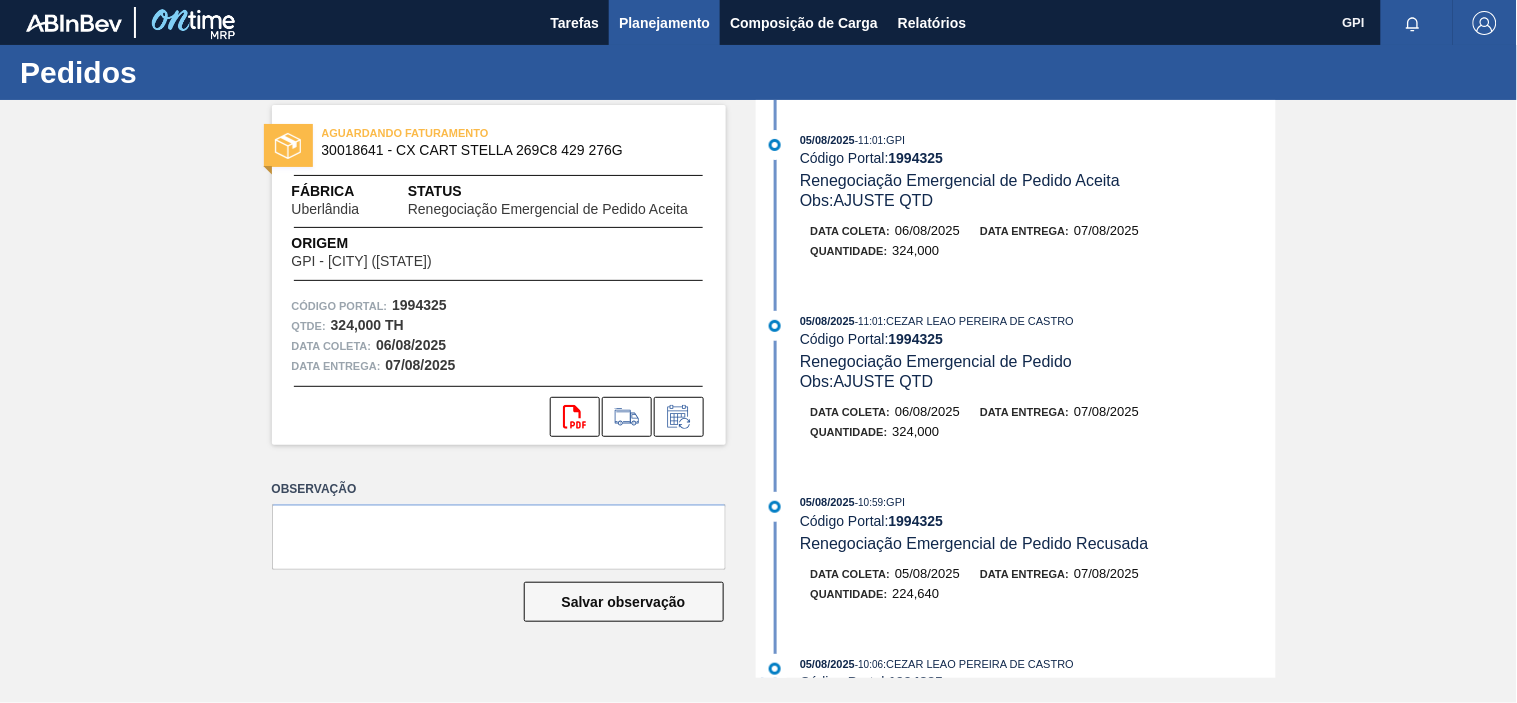 click on "Planejamento" at bounding box center (664, 23) 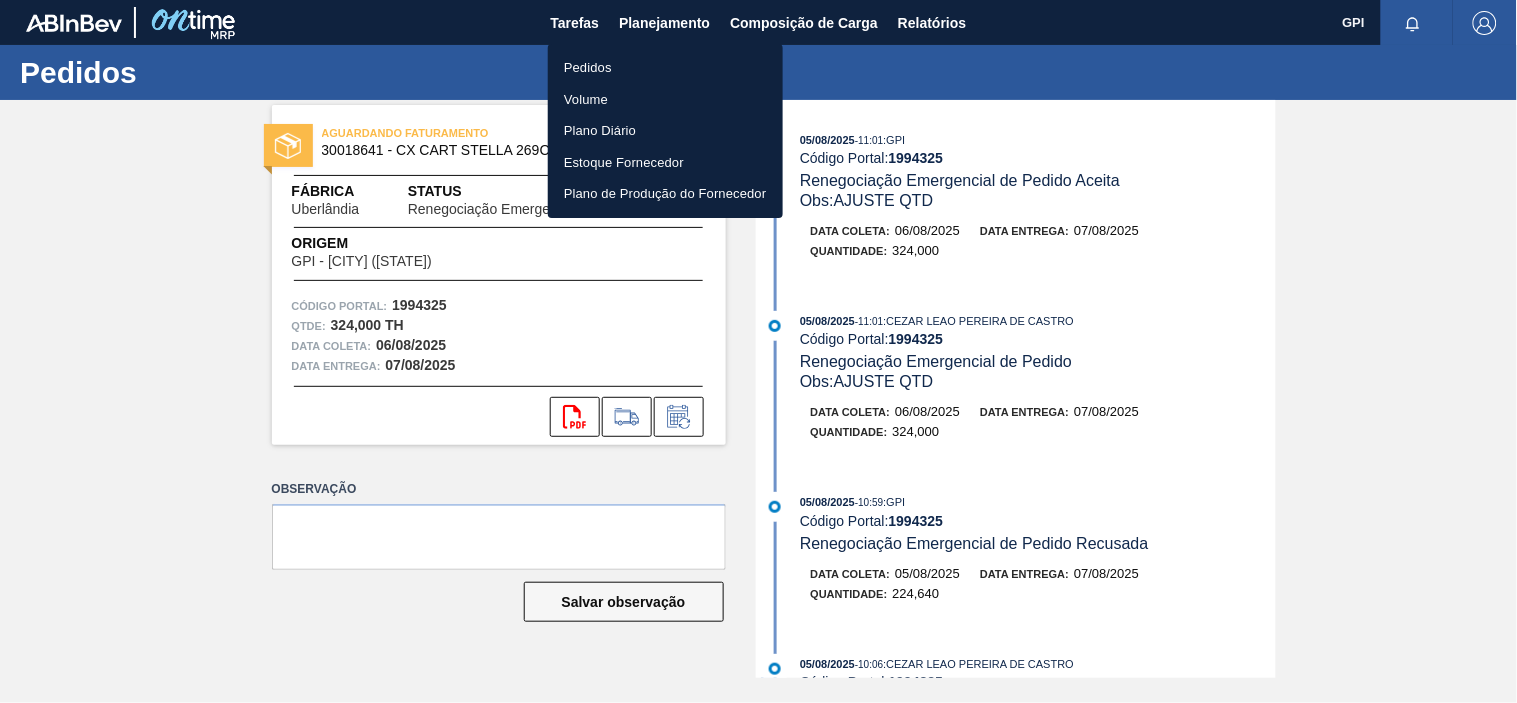 click on "Pedidos" at bounding box center [665, 68] 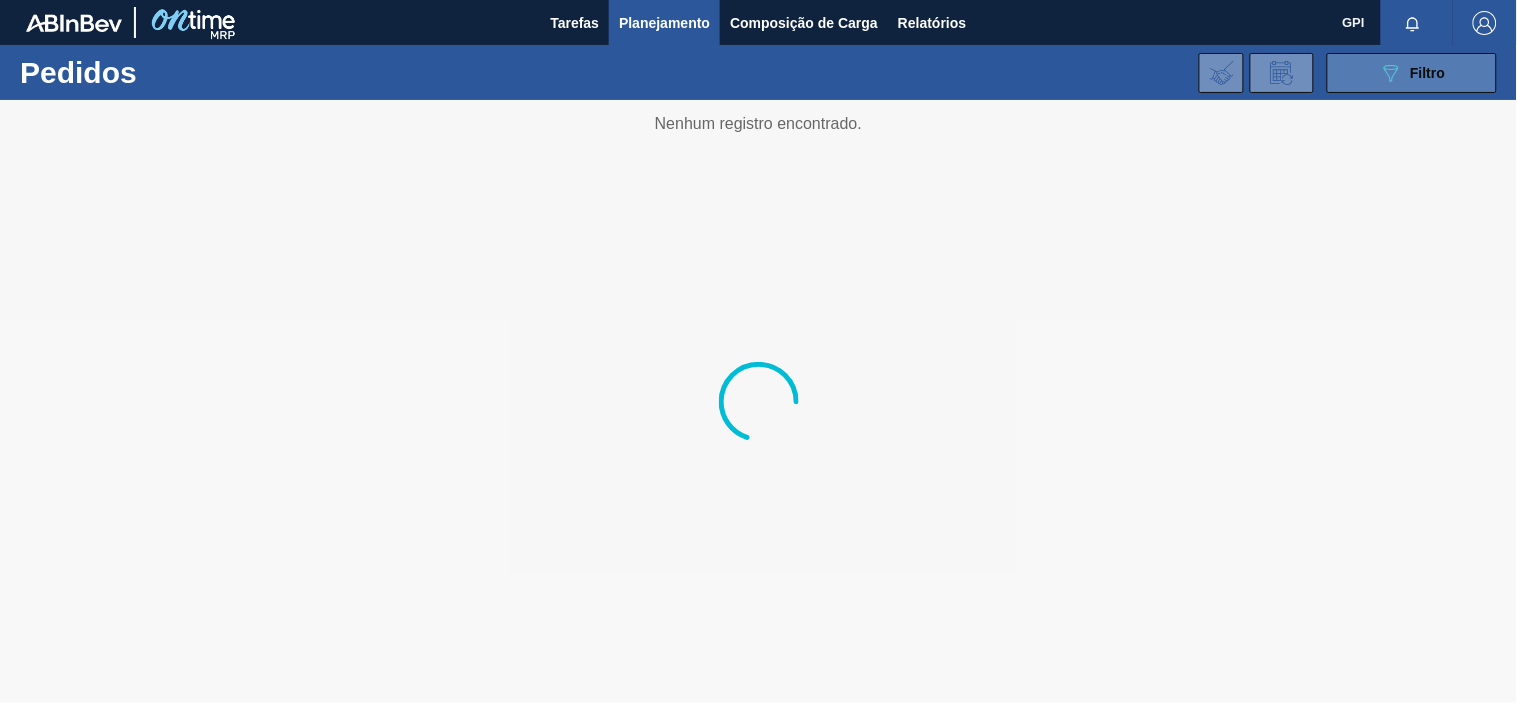 click on "089F7B8B-B2A5-4AFE-B5C0-19BA573D28AC Filtro" at bounding box center [1412, 73] 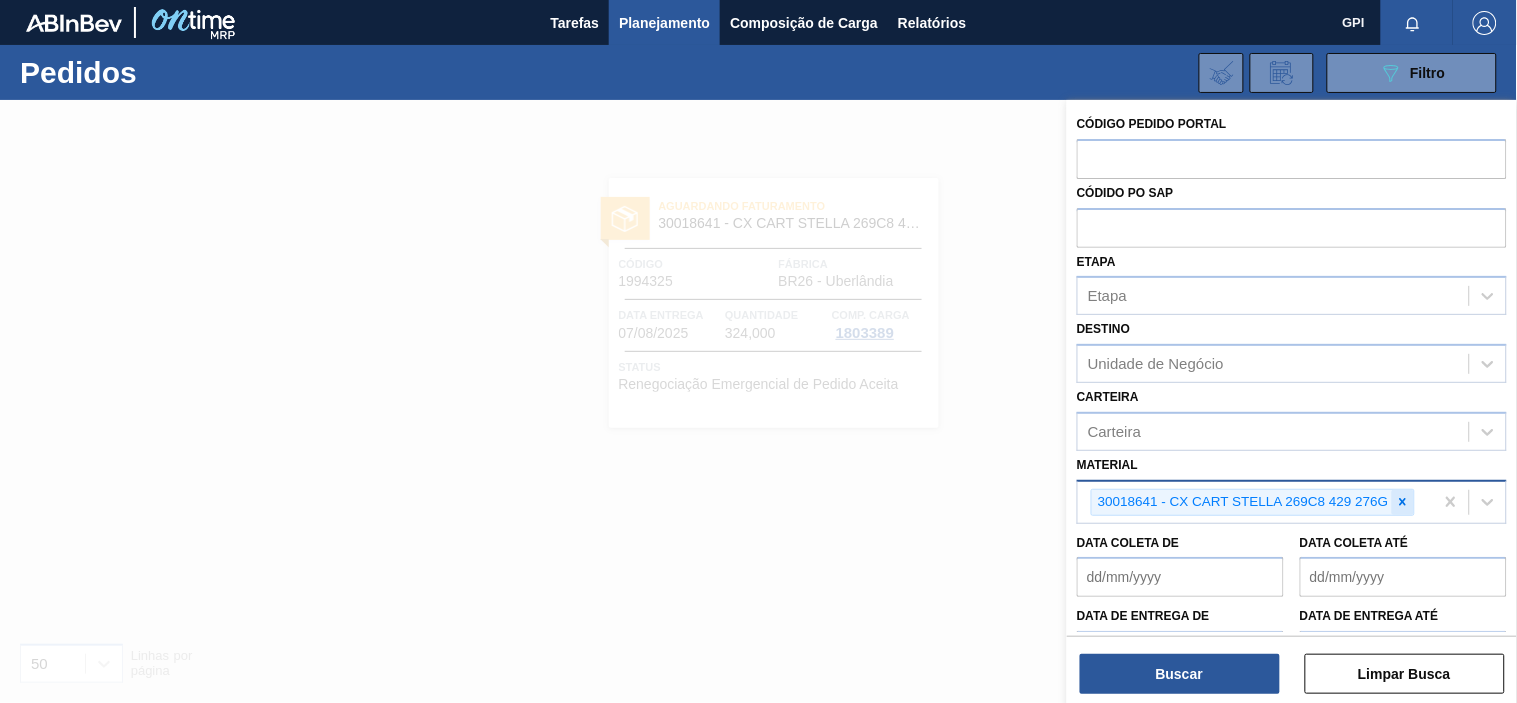 click 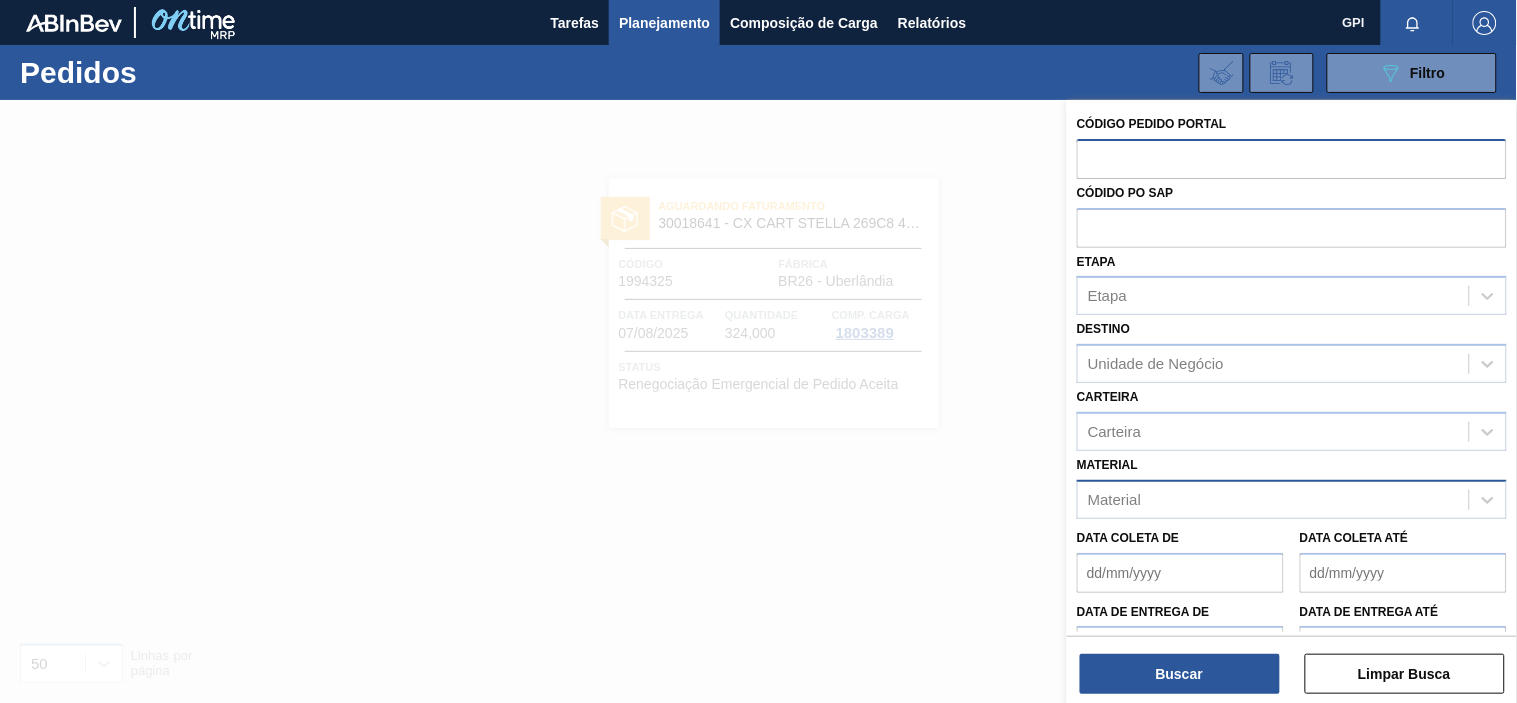 click at bounding box center (1292, 158) 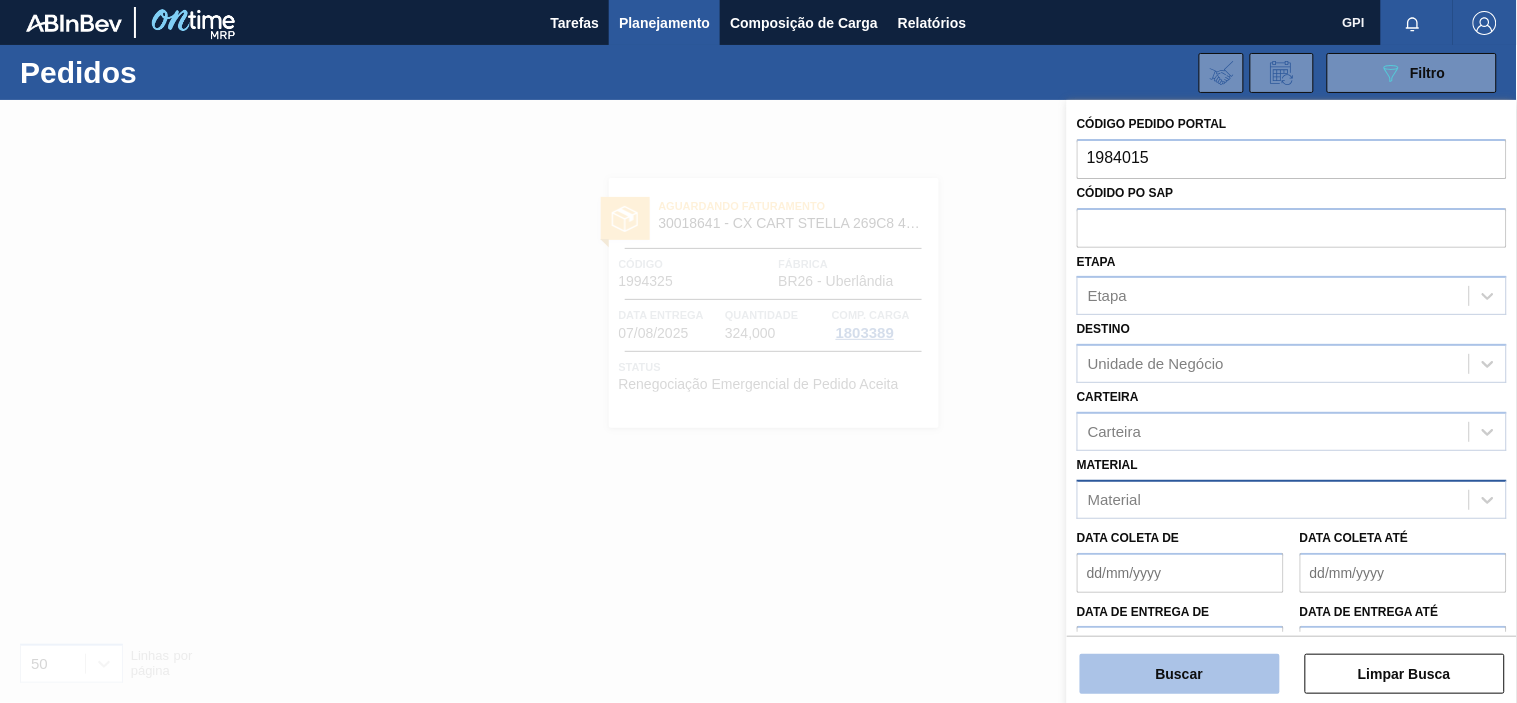 type on "1984015" 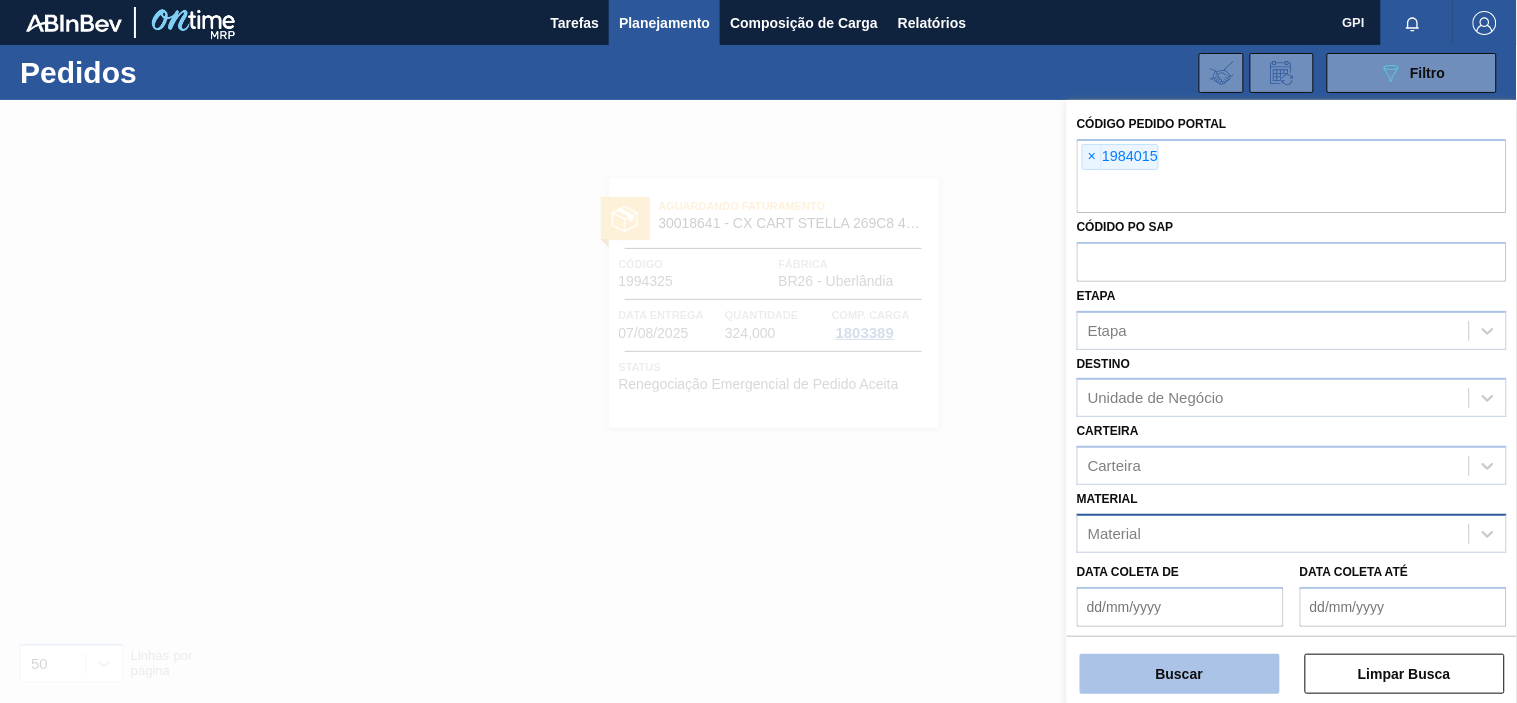 click on "Buscar" at bounding box center (1180, 674) 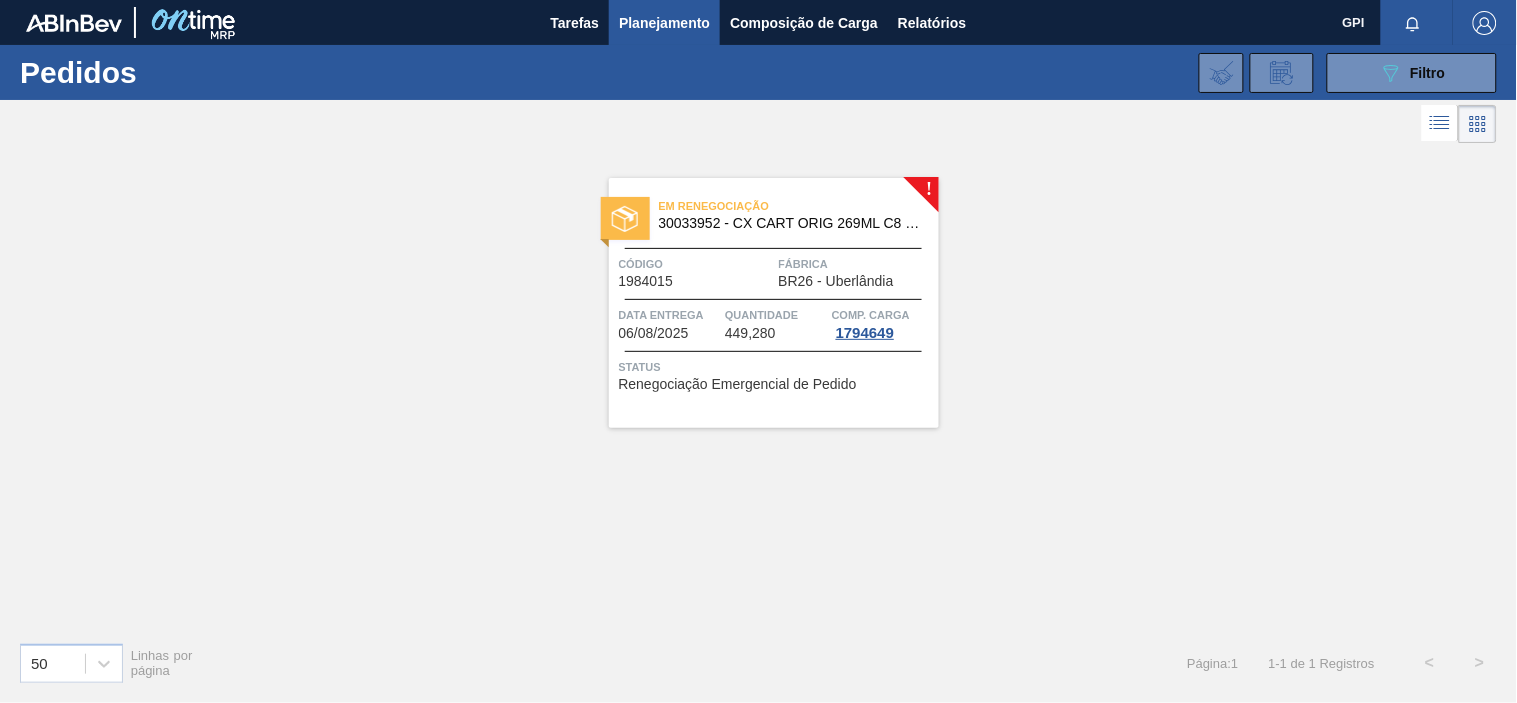 click on "Data entrega [DATE] Quantidade 449,280 Comp. Carga 1794649" at bounding box center (774, 323) 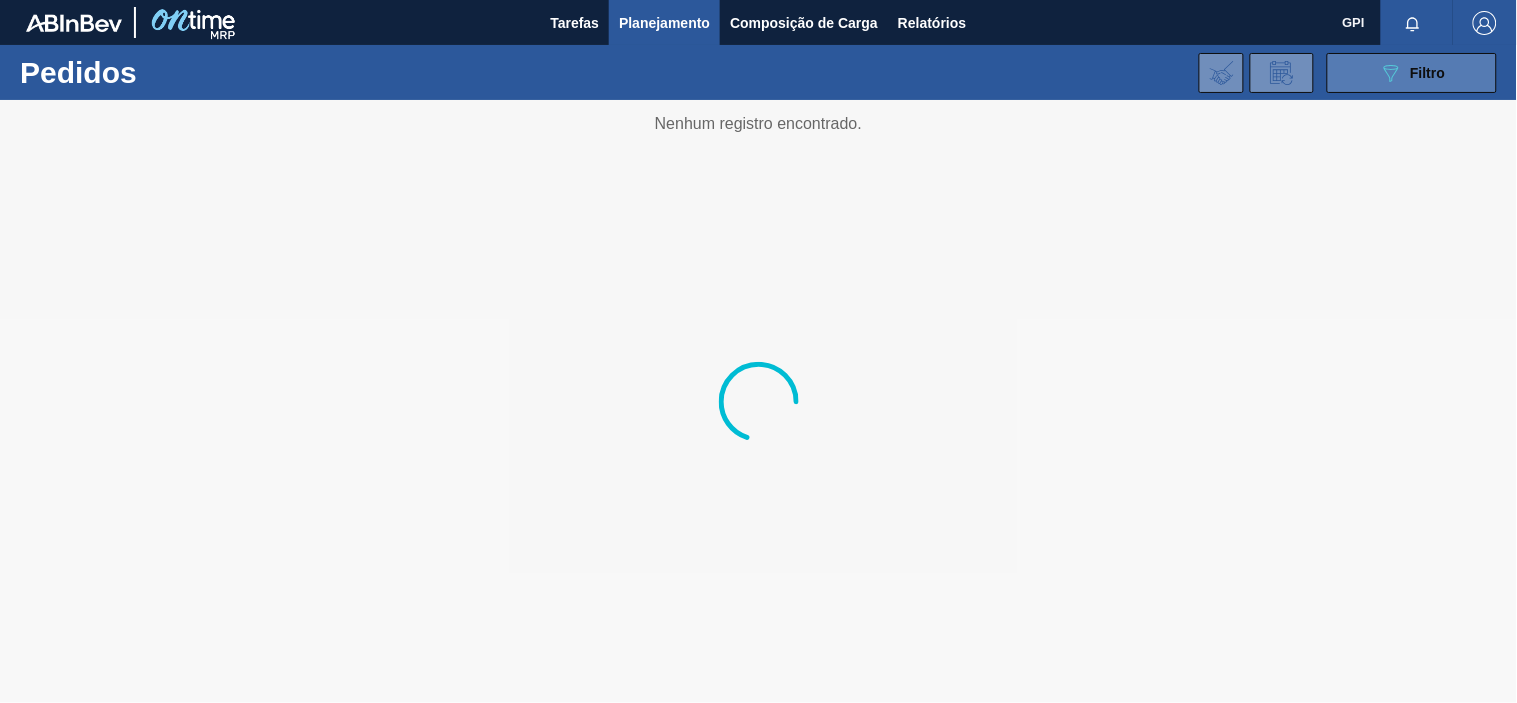 click on "089F7B8B-B2A5-4AFE-B5C0-19BA573D28AC Filtro" at bounding box center (1412, 73) 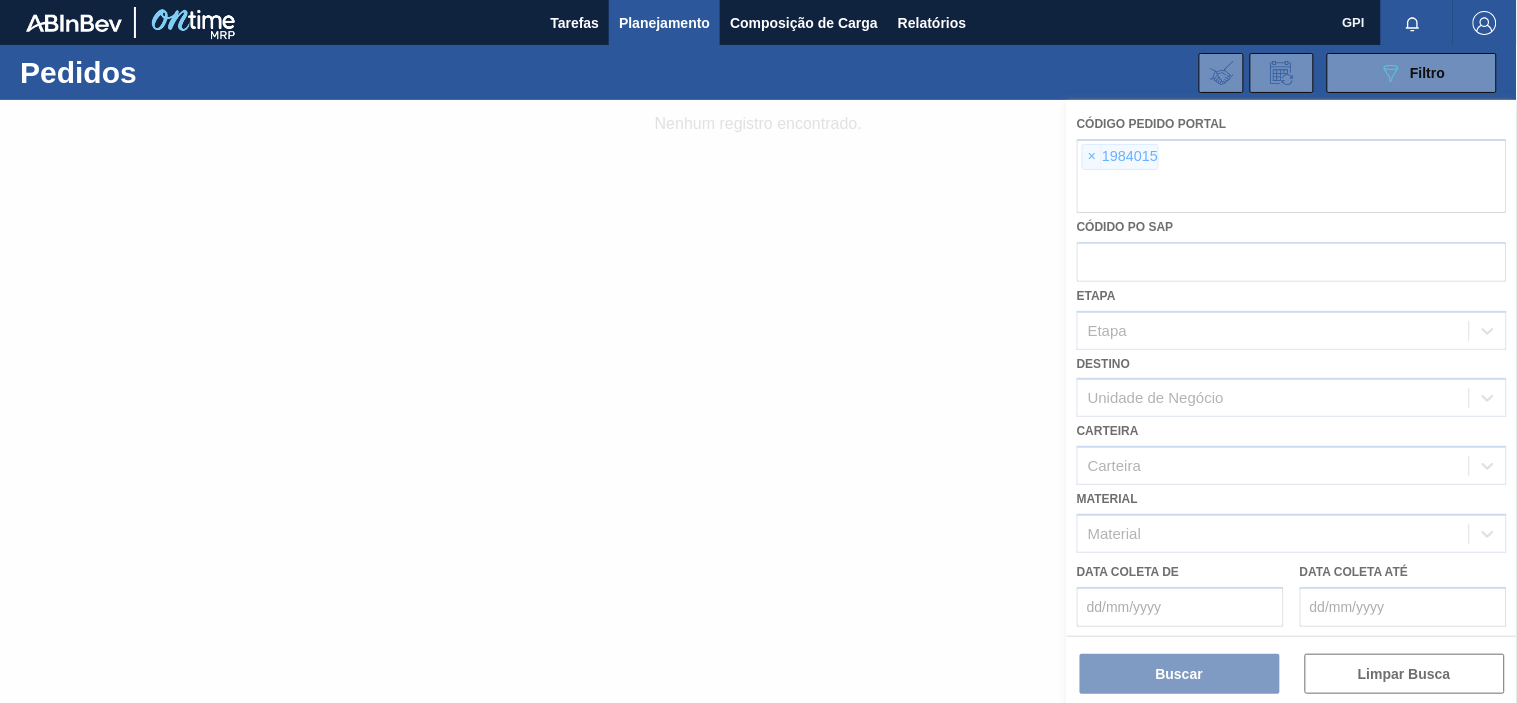 click at bounding box center [1292, 194] 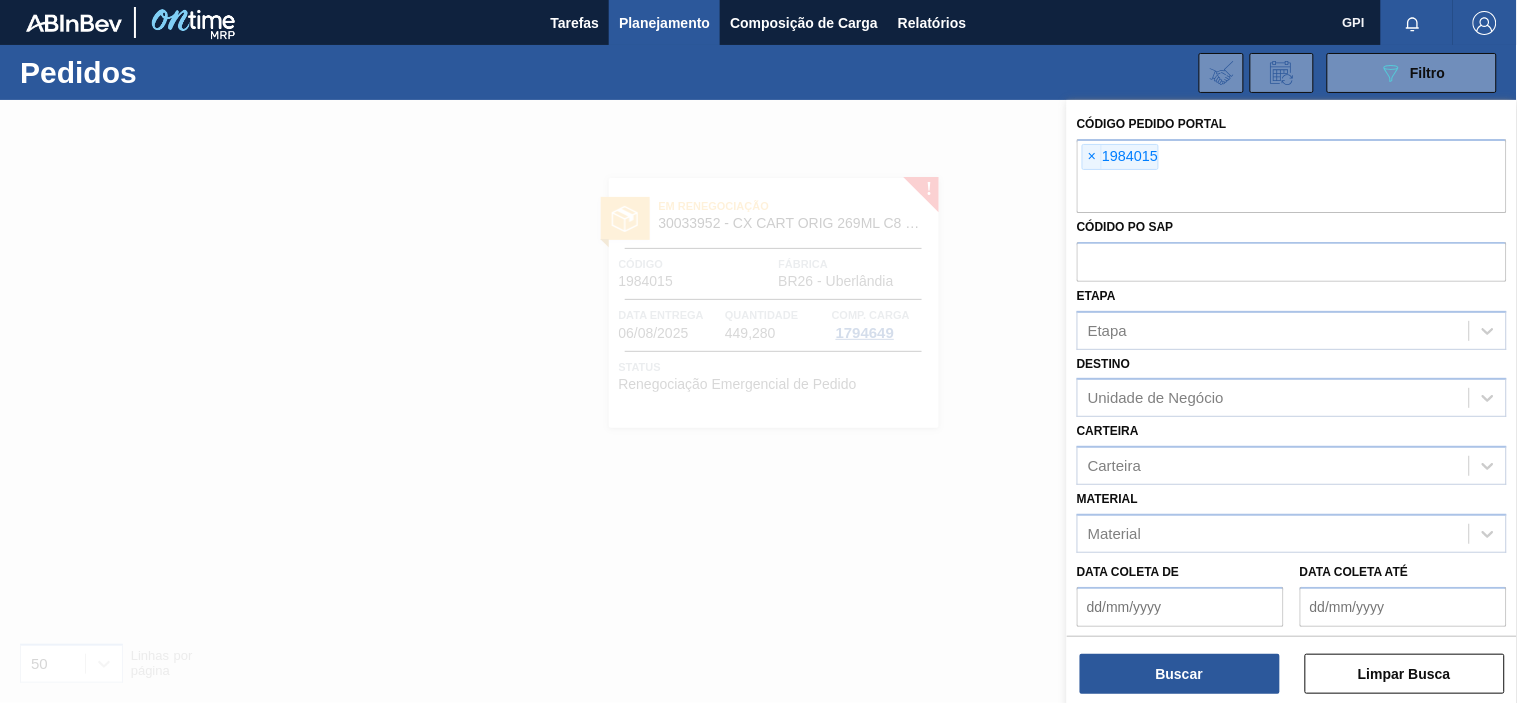 paste on "1986532" 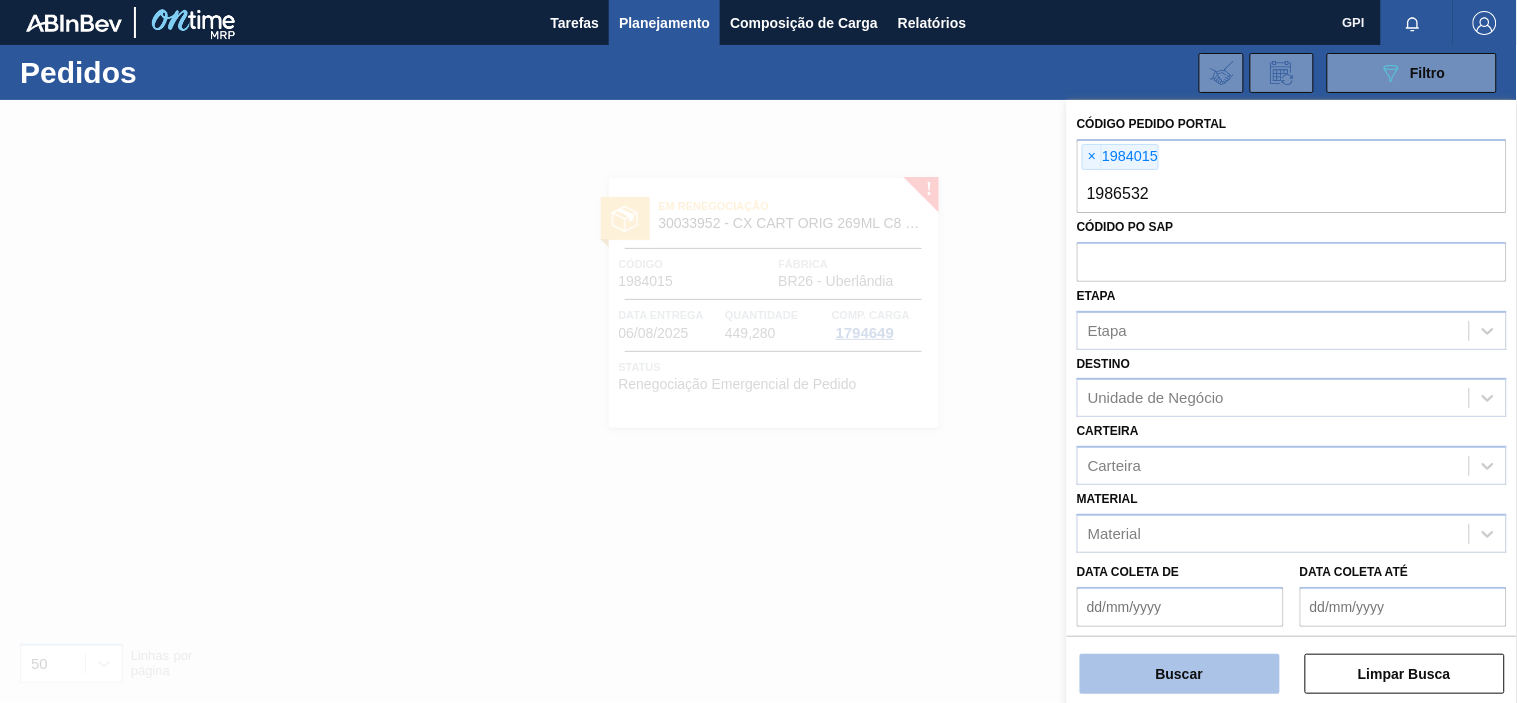 type on "1986532" 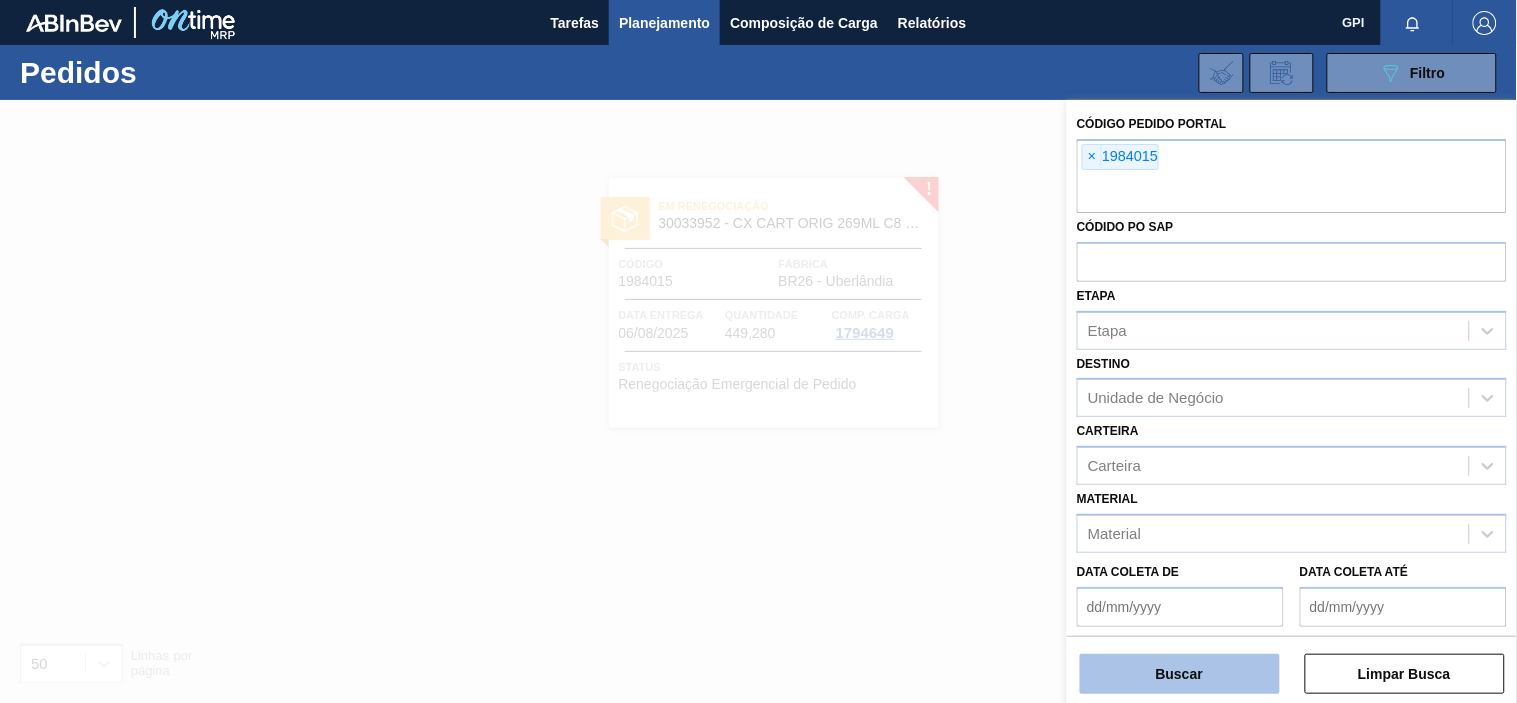 click on "Buscar" at bounding box center [1180, 674] 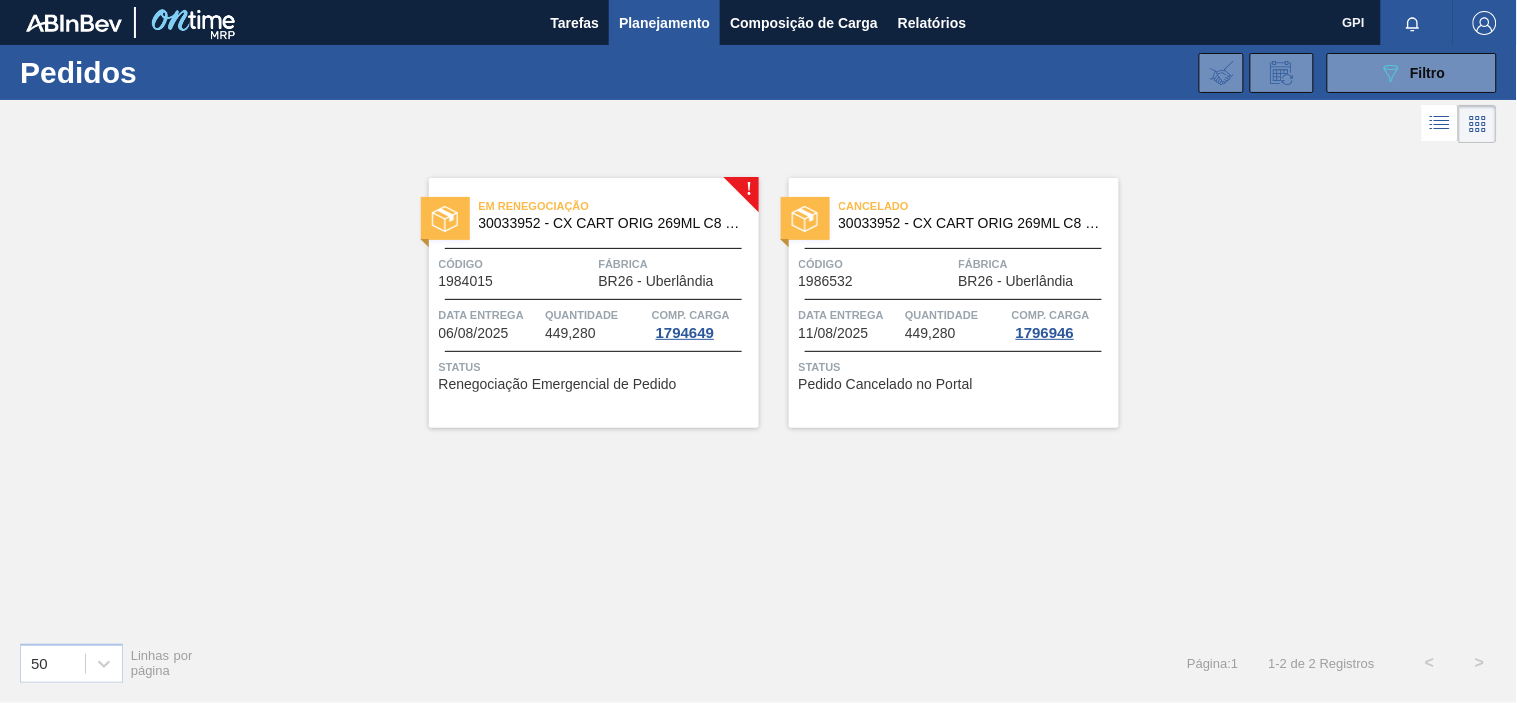 click on "Data entrega" at bounding box center [850, 315] 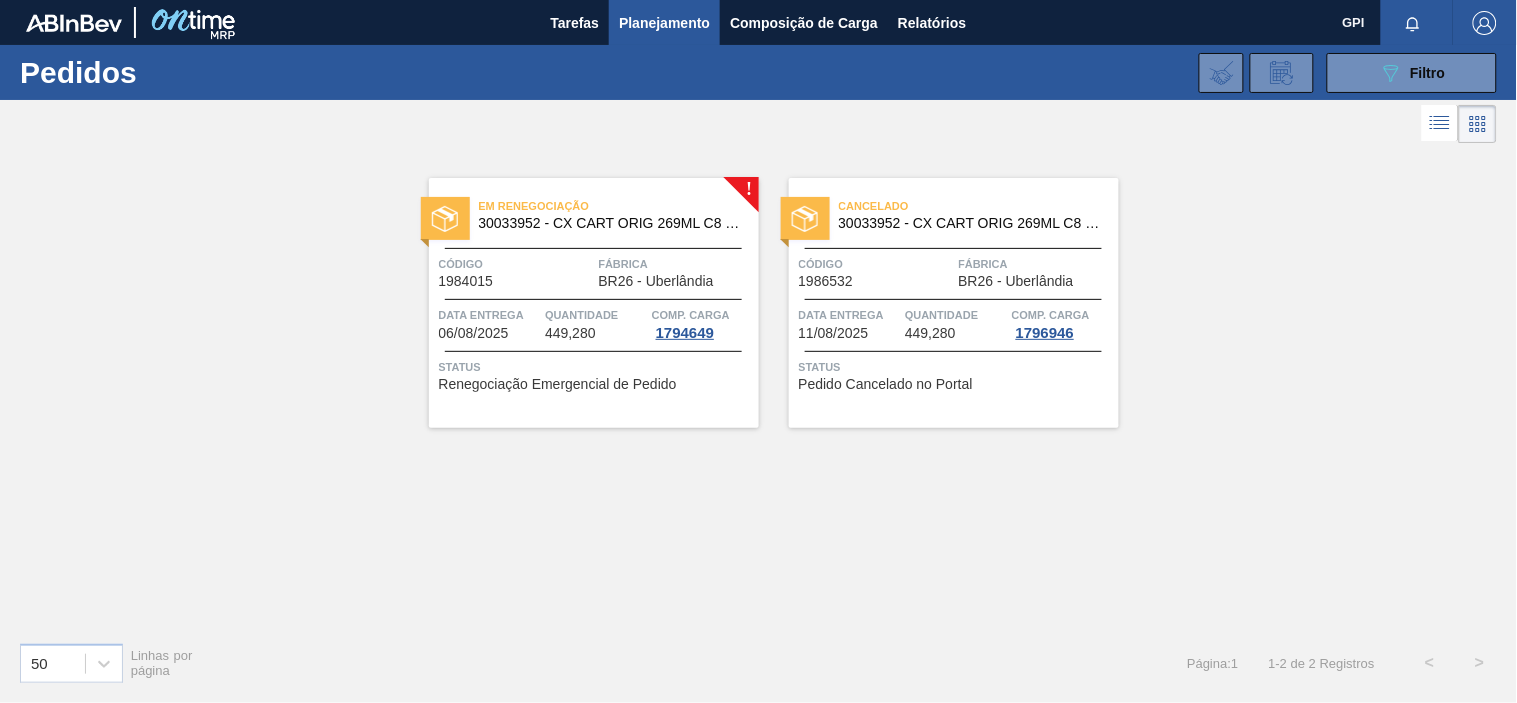click on "Código" at bounding box center (516, 264) 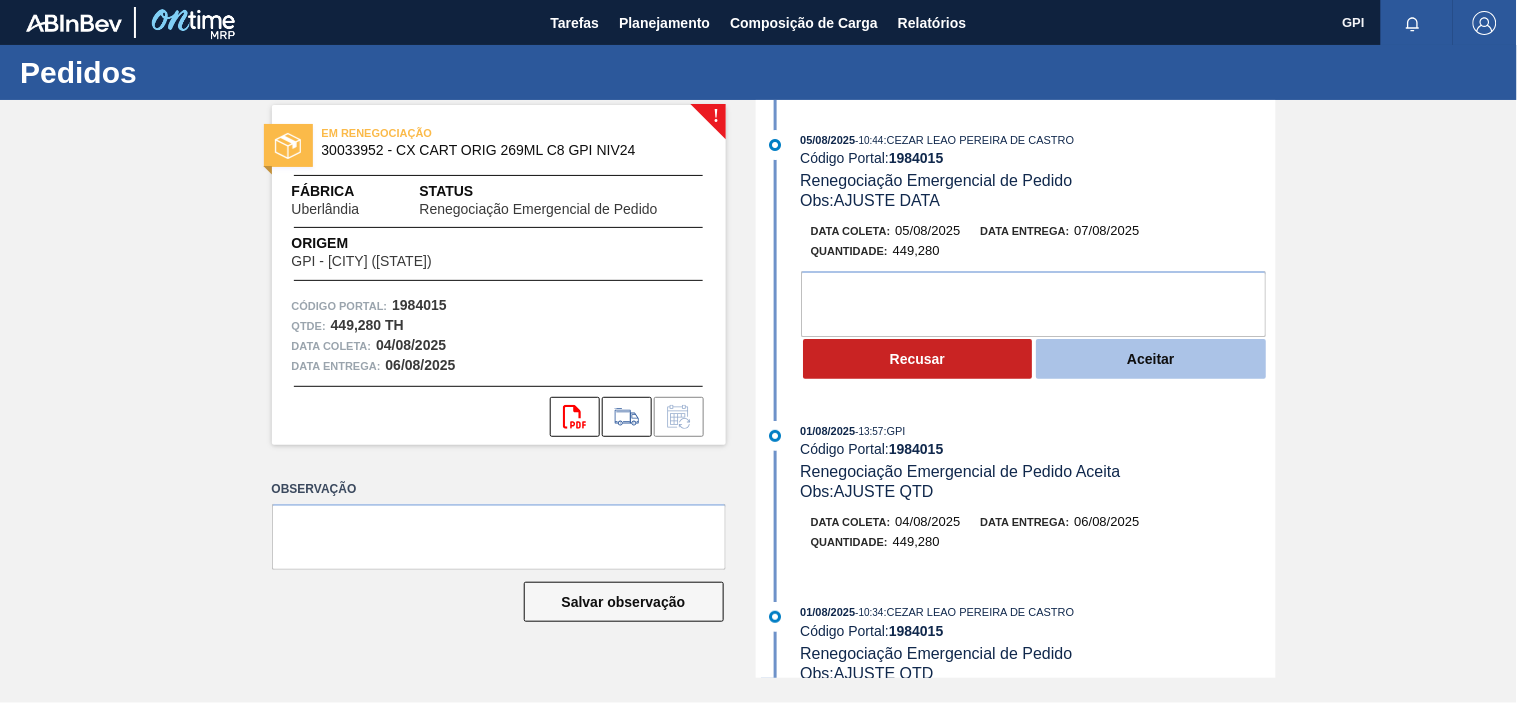 click on "Aceitar" at bounding box center (1151, 359) 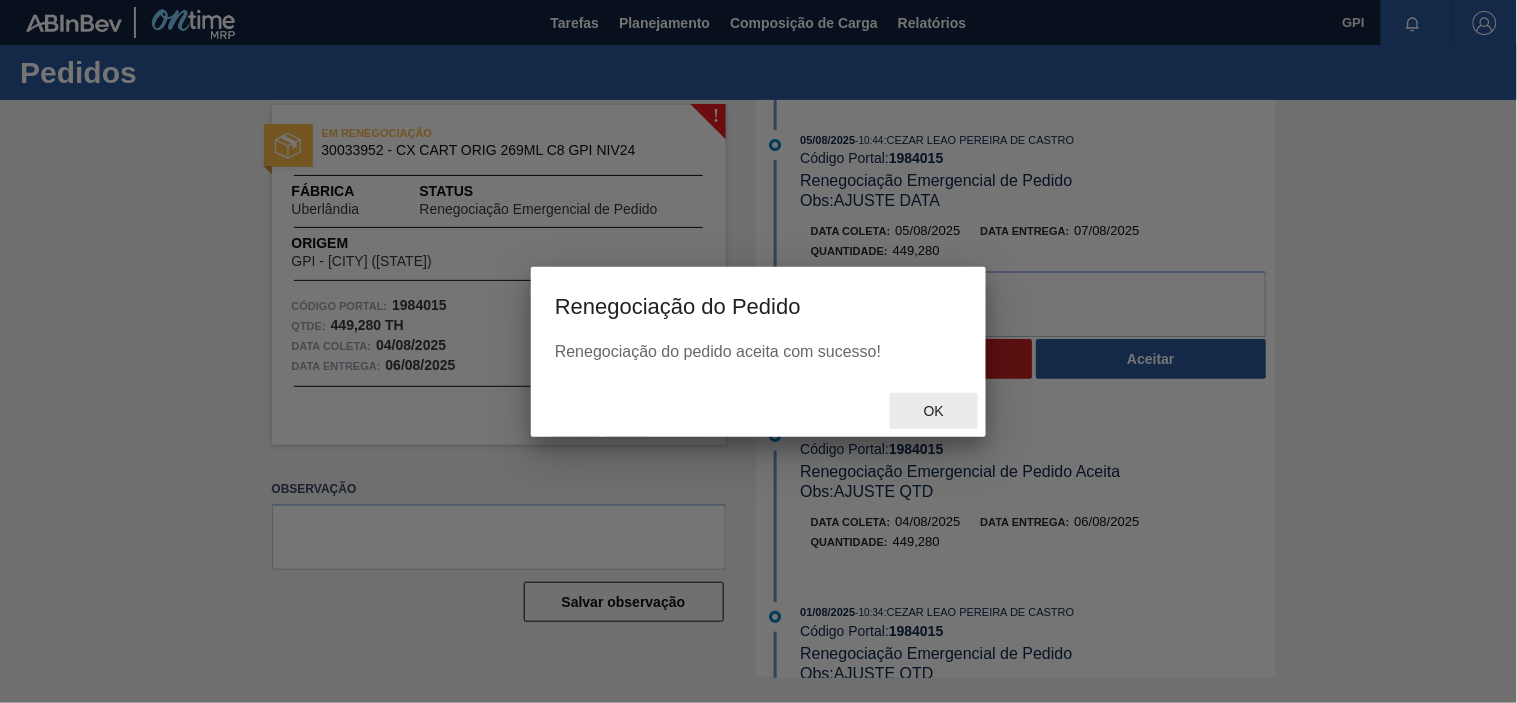 click on "Ok" at bounding box center [934, 411] 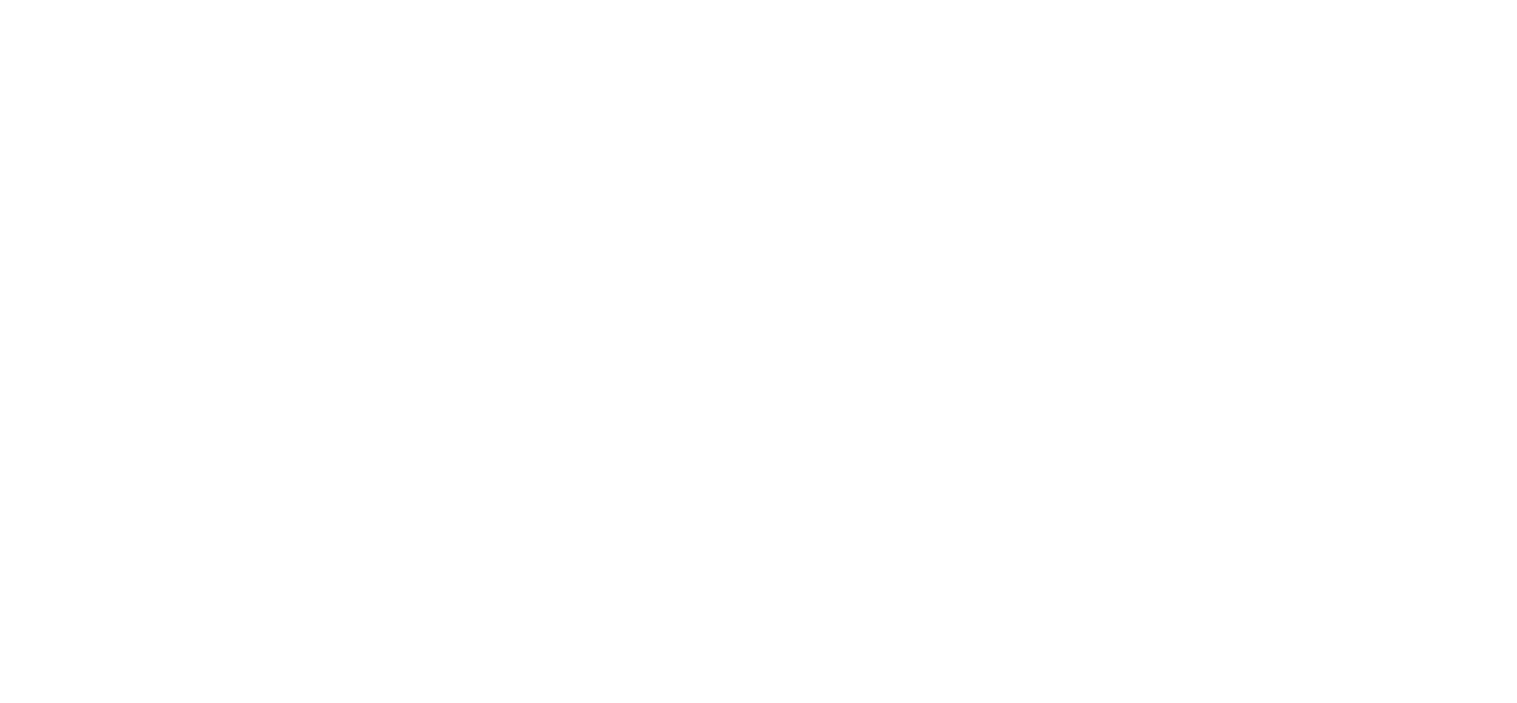 scroll, scrollTop: 0, scrollLeft: 0, axis: both 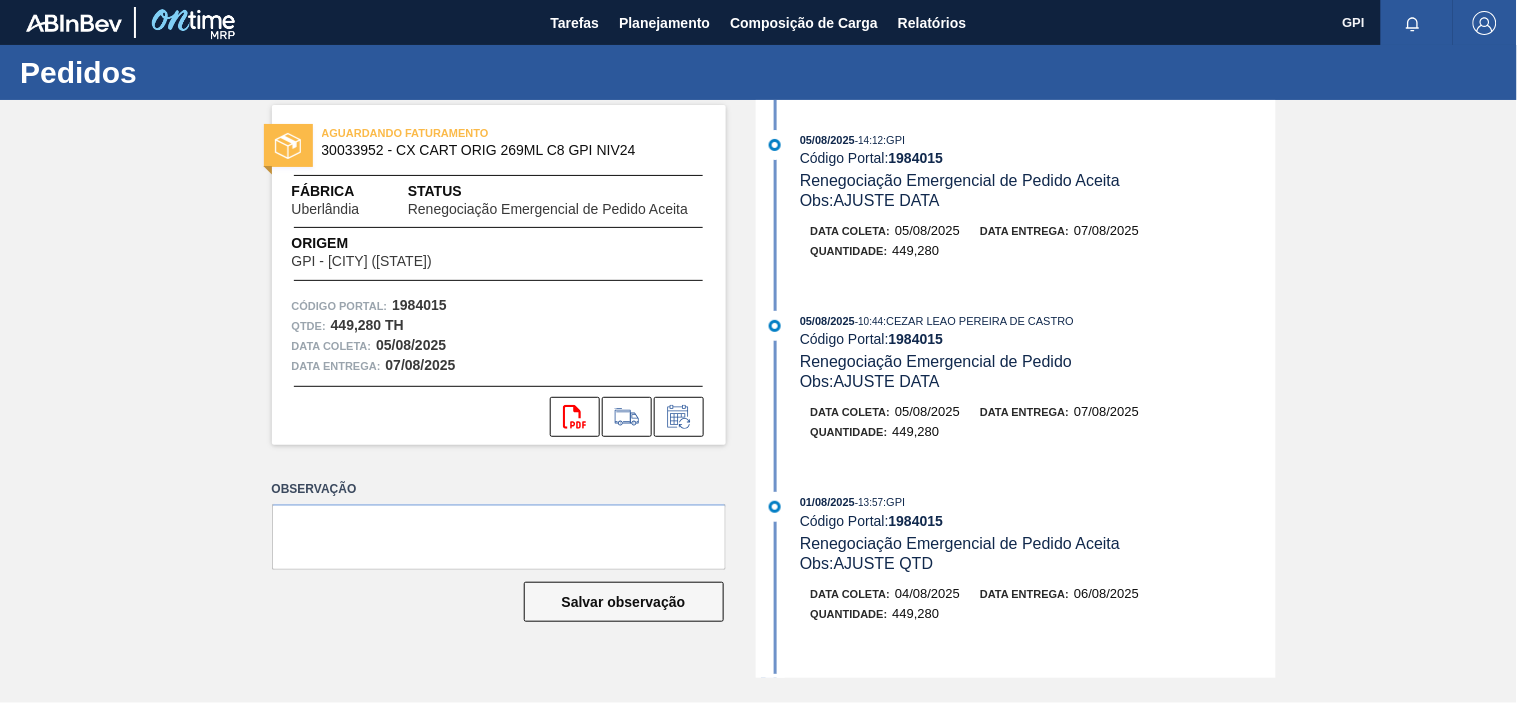 click on "1984015" at bounding box center (419, 305) 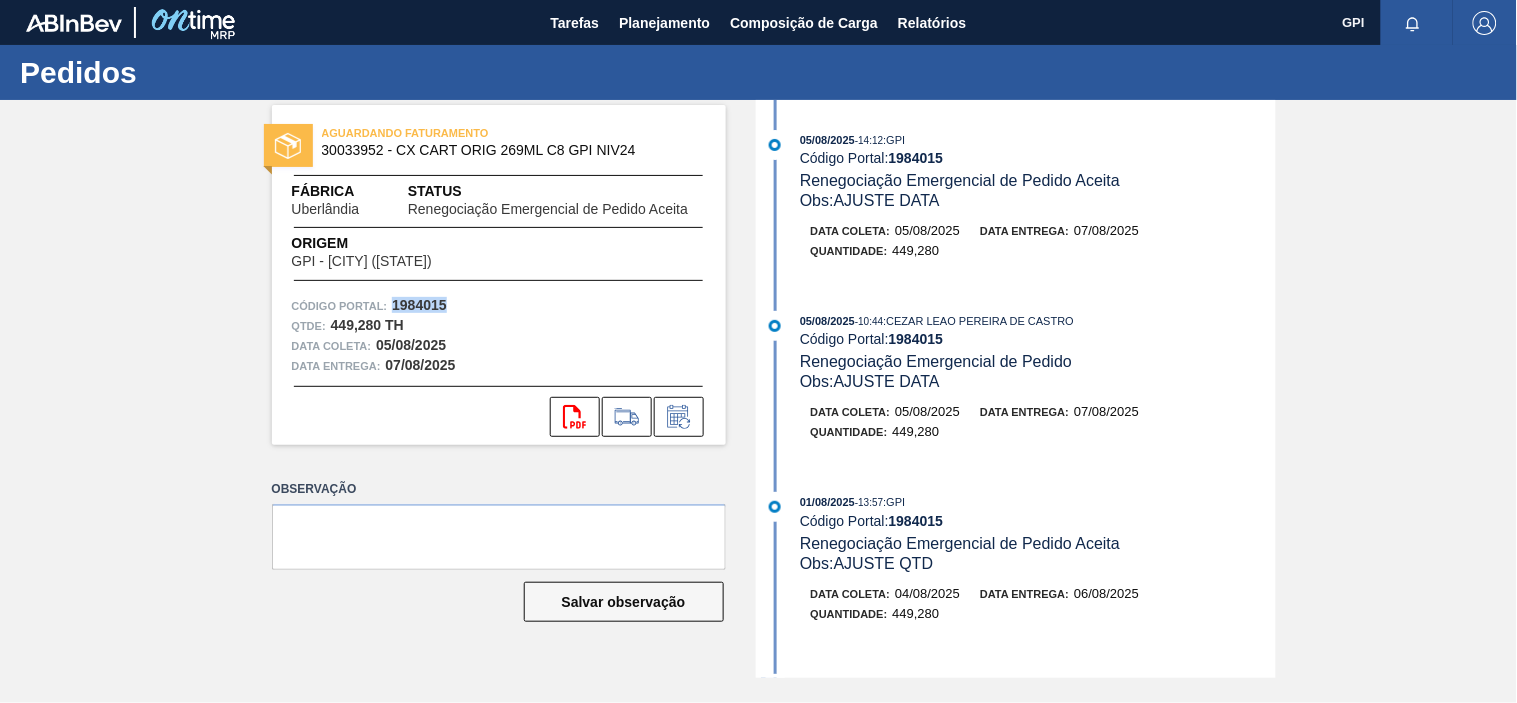 click on "1984015" at bounding box center (419, 305) 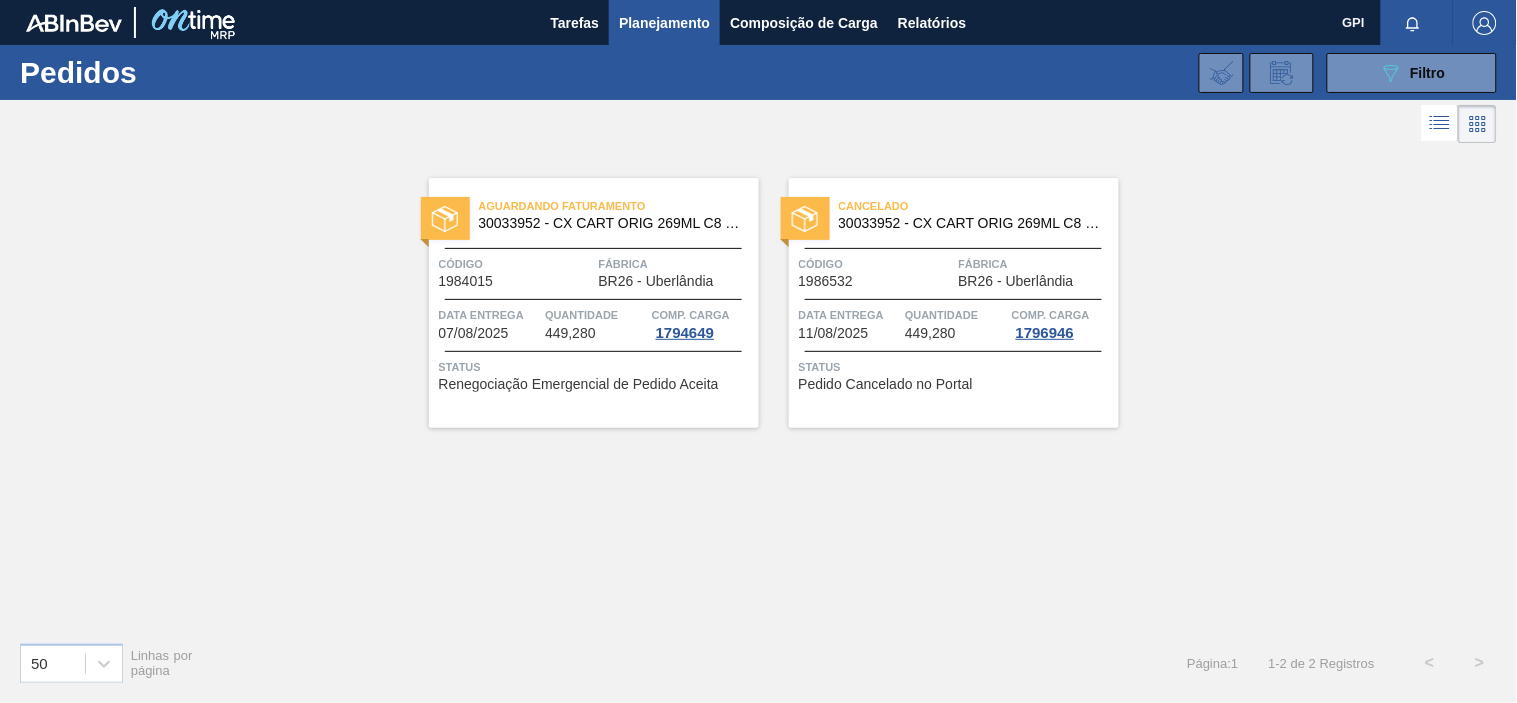 click on "Código 1986532" at bounding box center (876, 271) 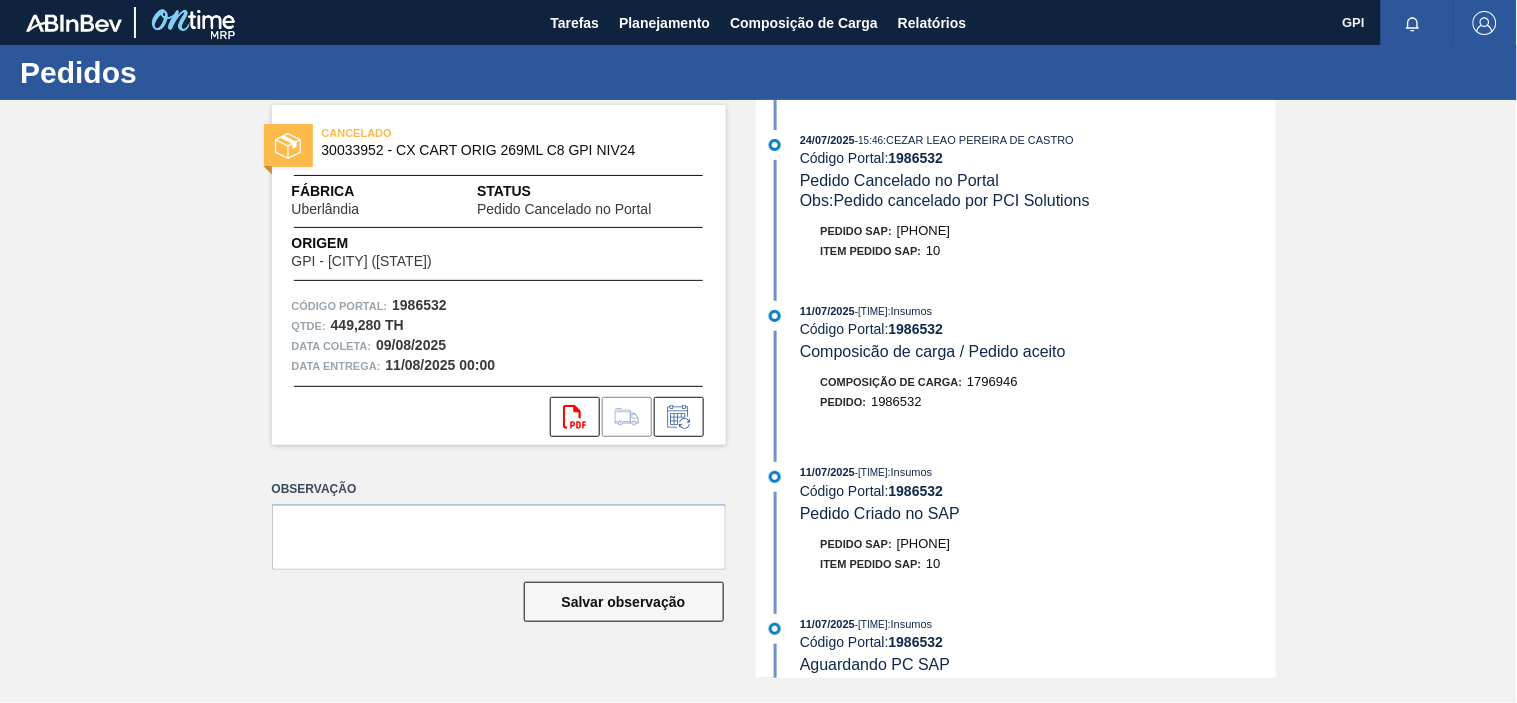 click on "1986532" at bounding box center [419, 305] 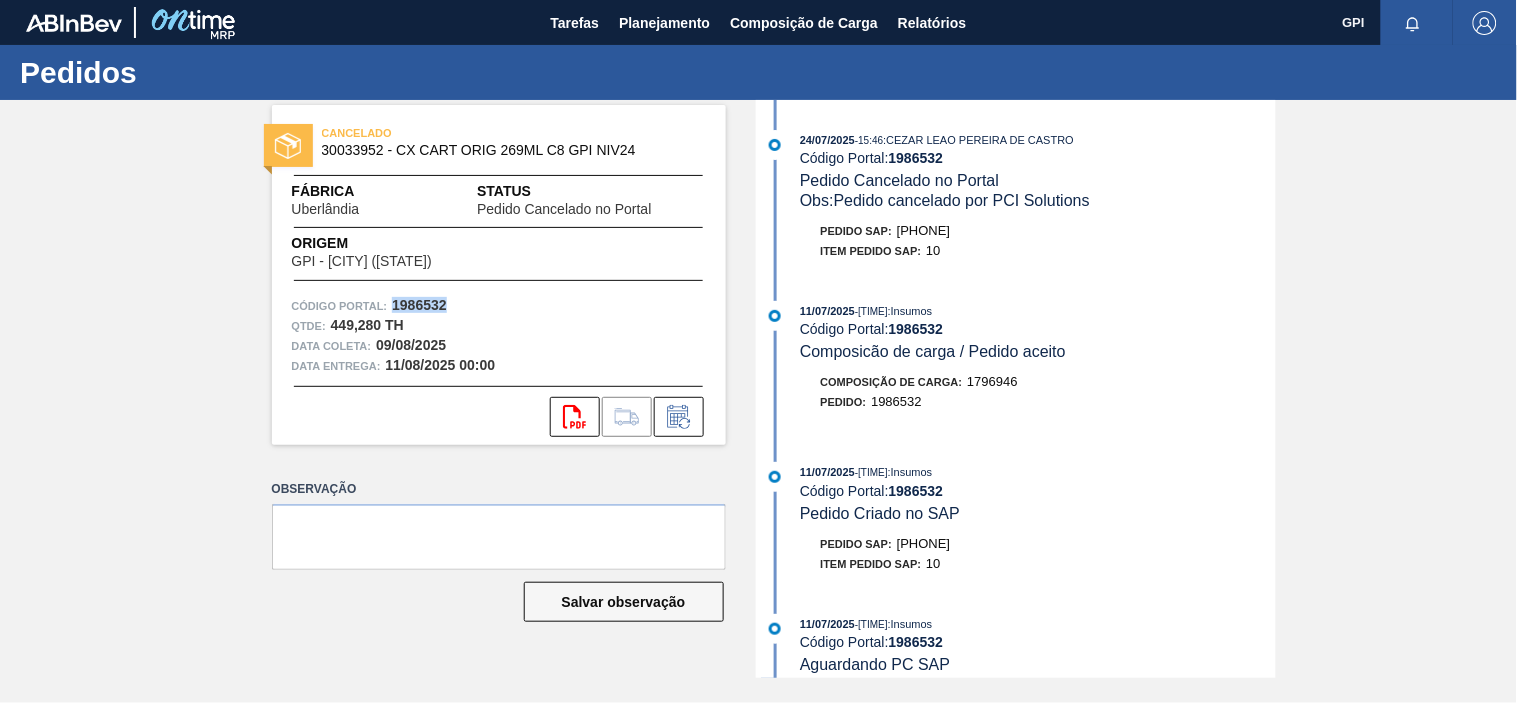 click on "1986532" at bounding box center [419, 305] 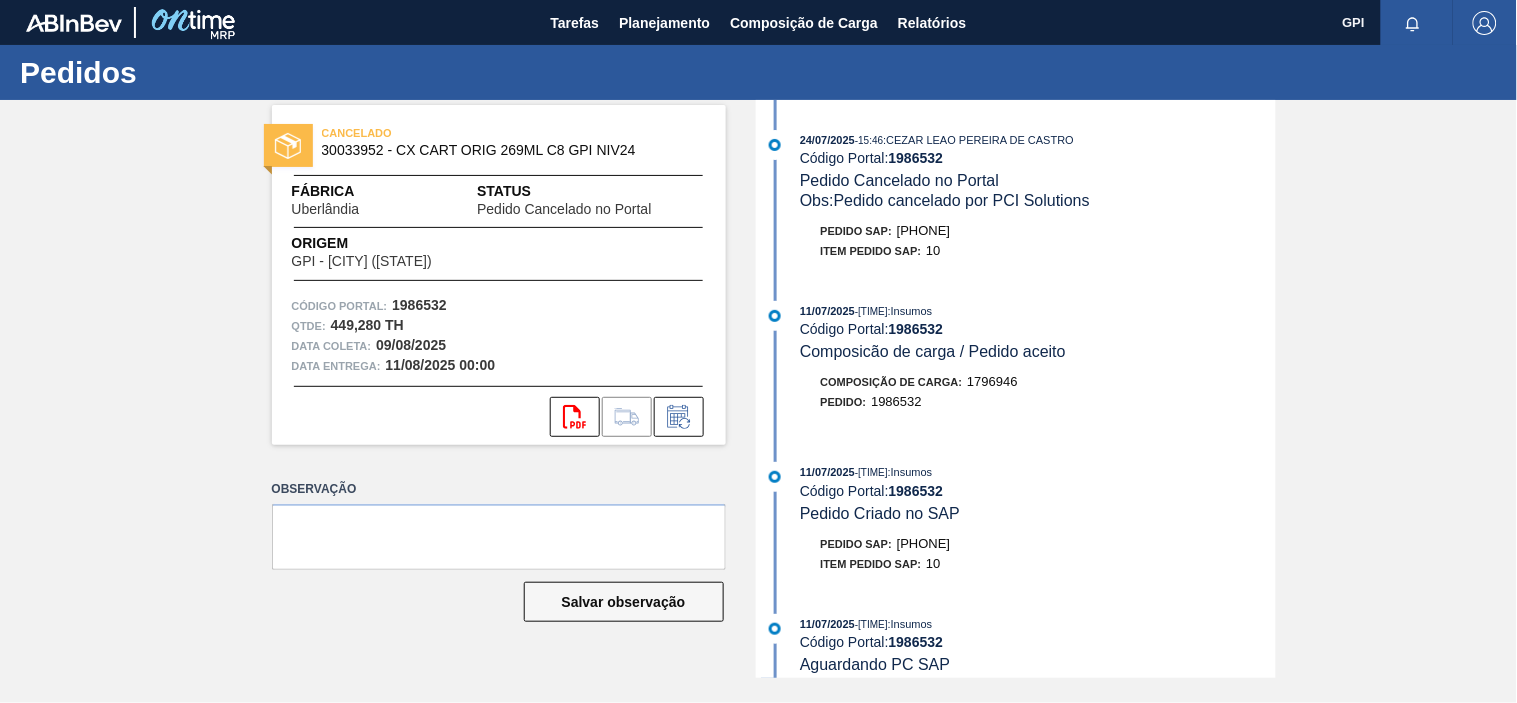 click on "Qtde : 449,280 TH" at bounding box center [499, 326] 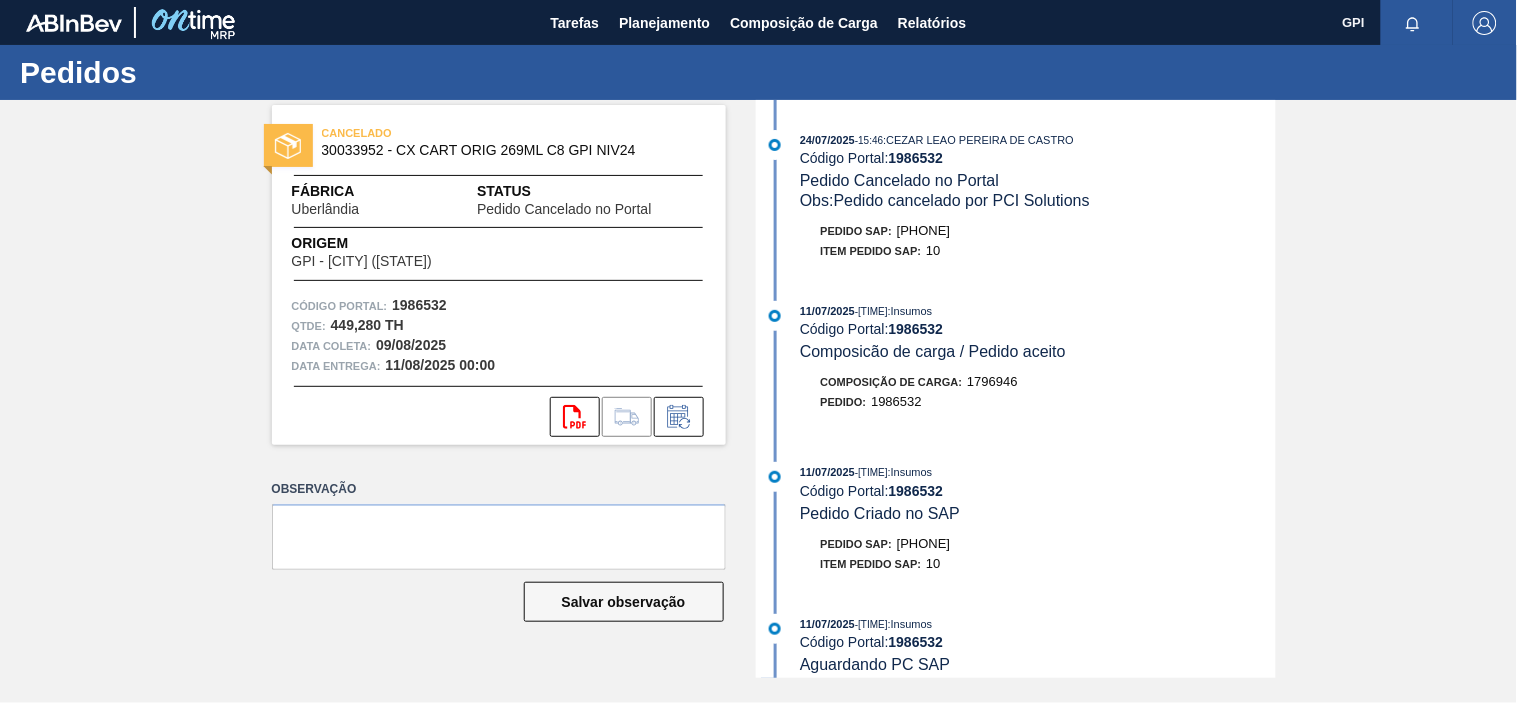 click on "1986532" at bounding box center [419, 305] 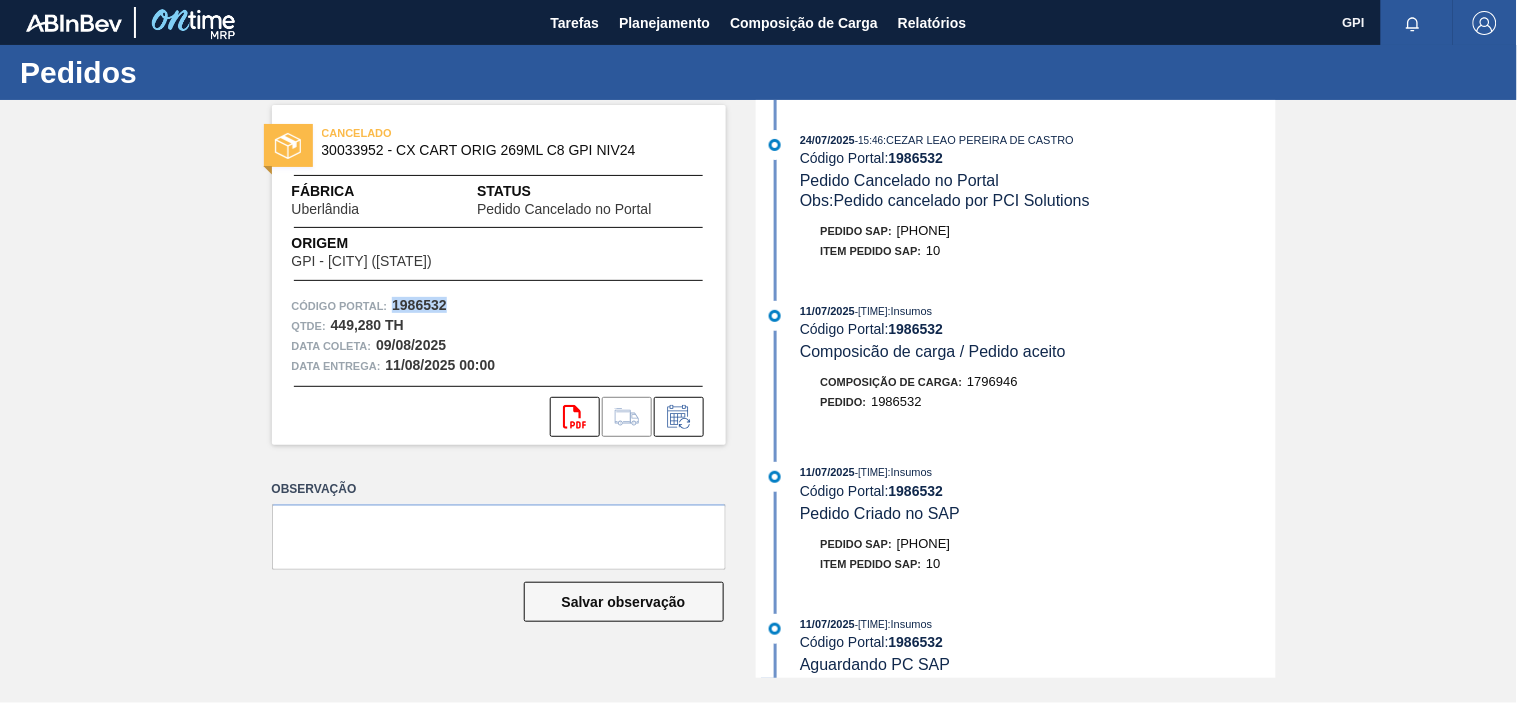 click on "1986532" at bounding box center [419, 305] 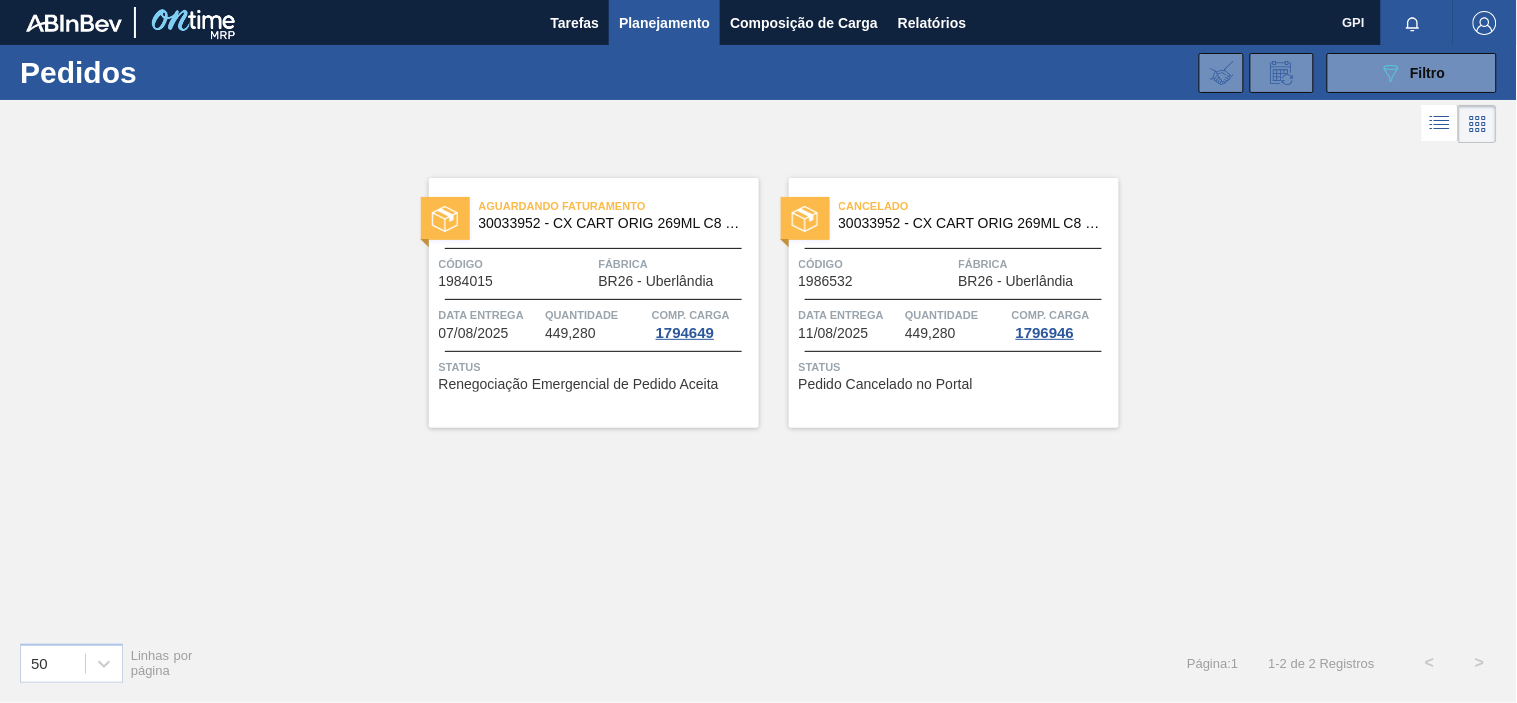 click on "Código" at bounding box center (516, 264) 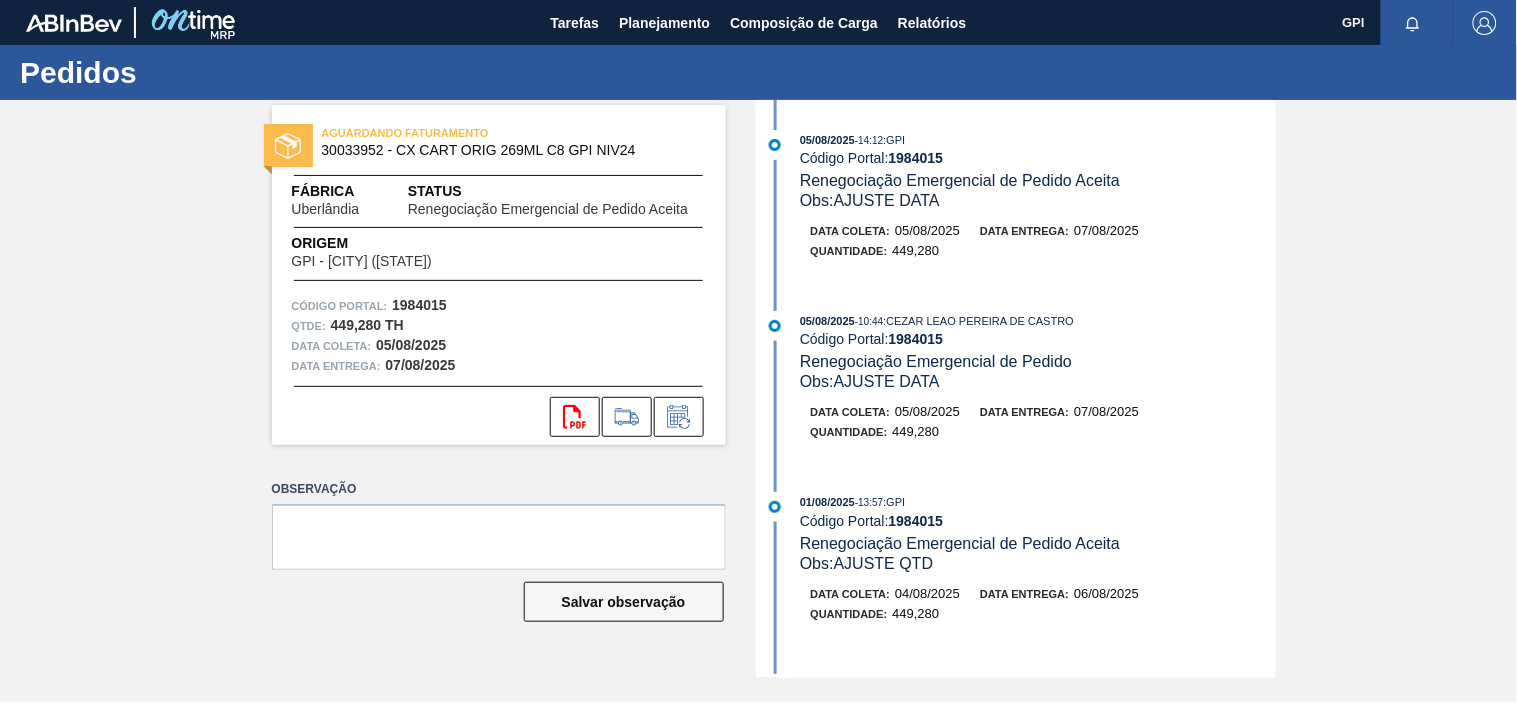 click on "1984015" at bounding box center [419, 305] 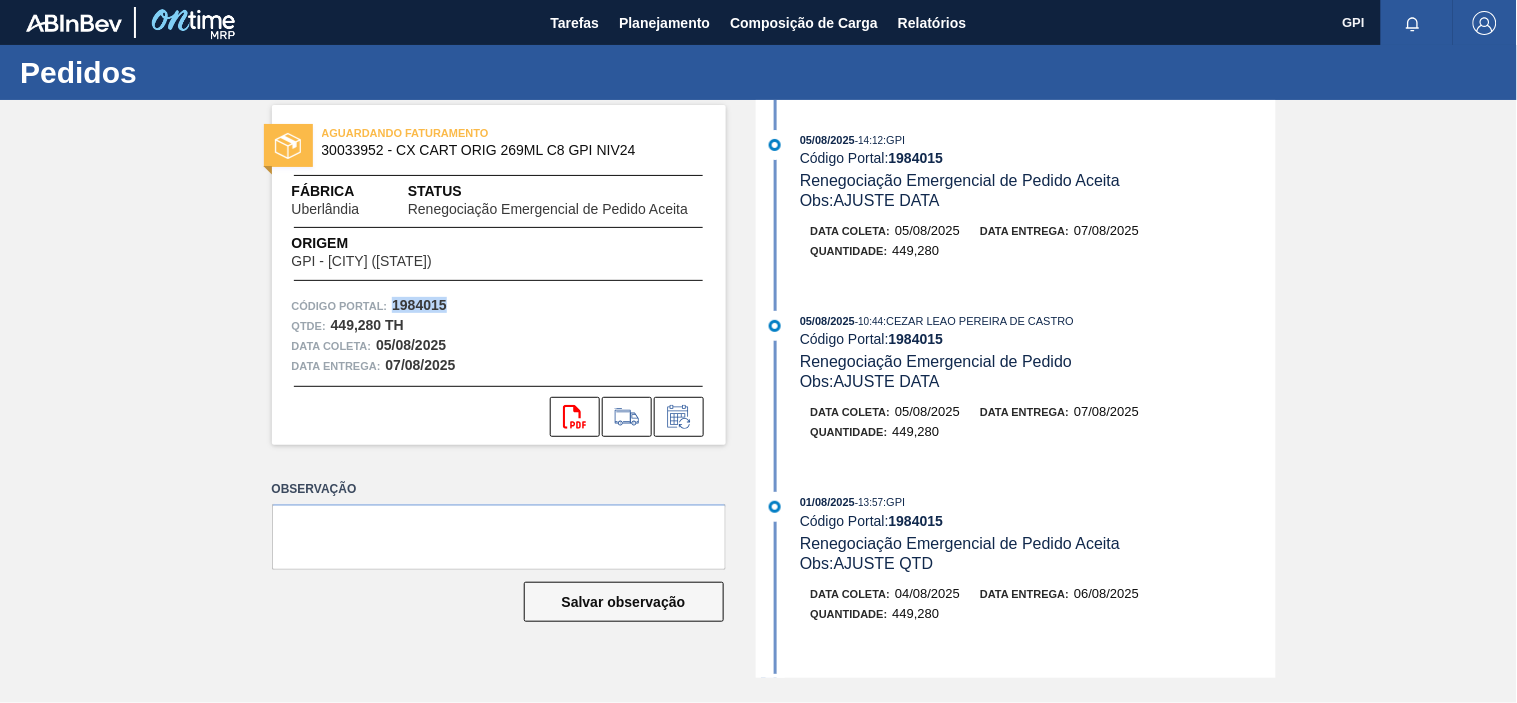 click on "1984015" at bounding box center [419, 305] 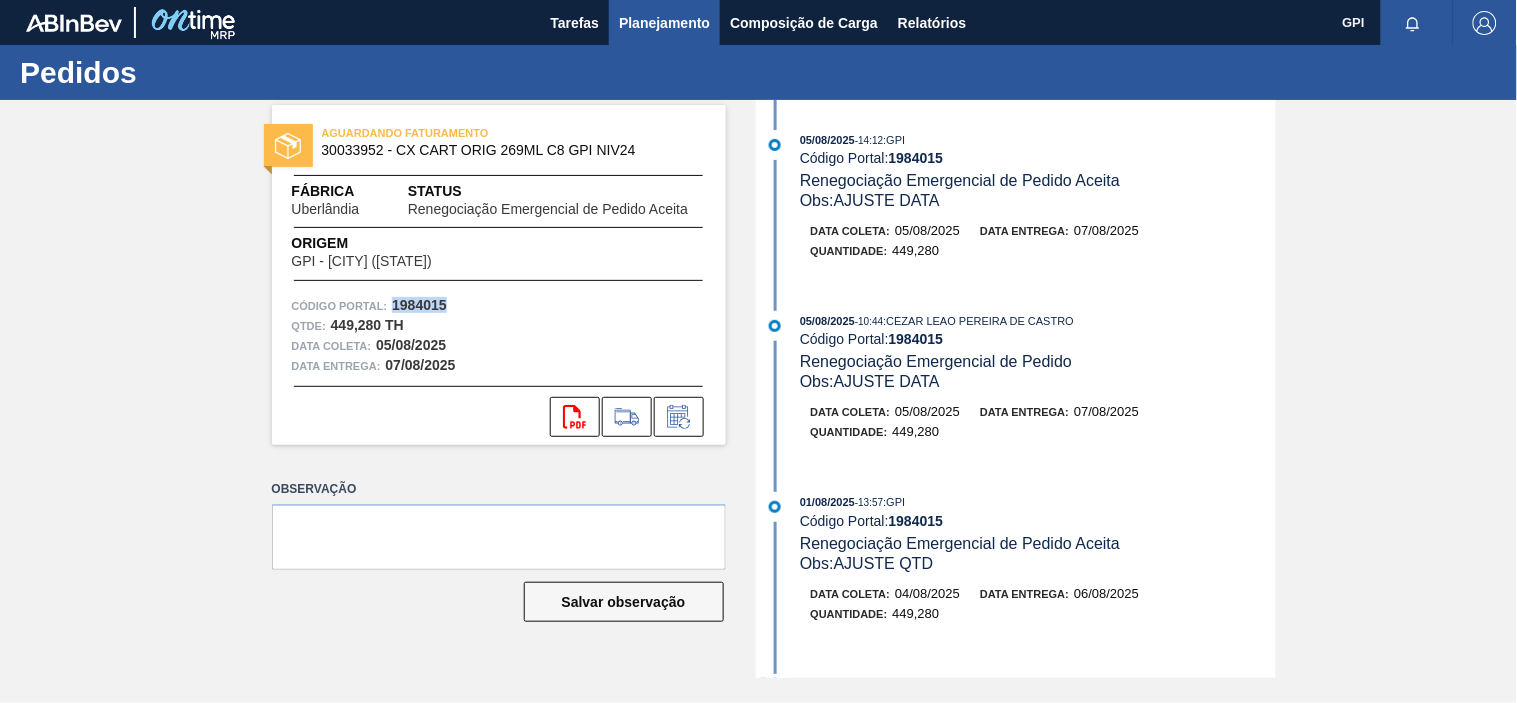 click on "Planejamento" at bounding box center [664, 23] 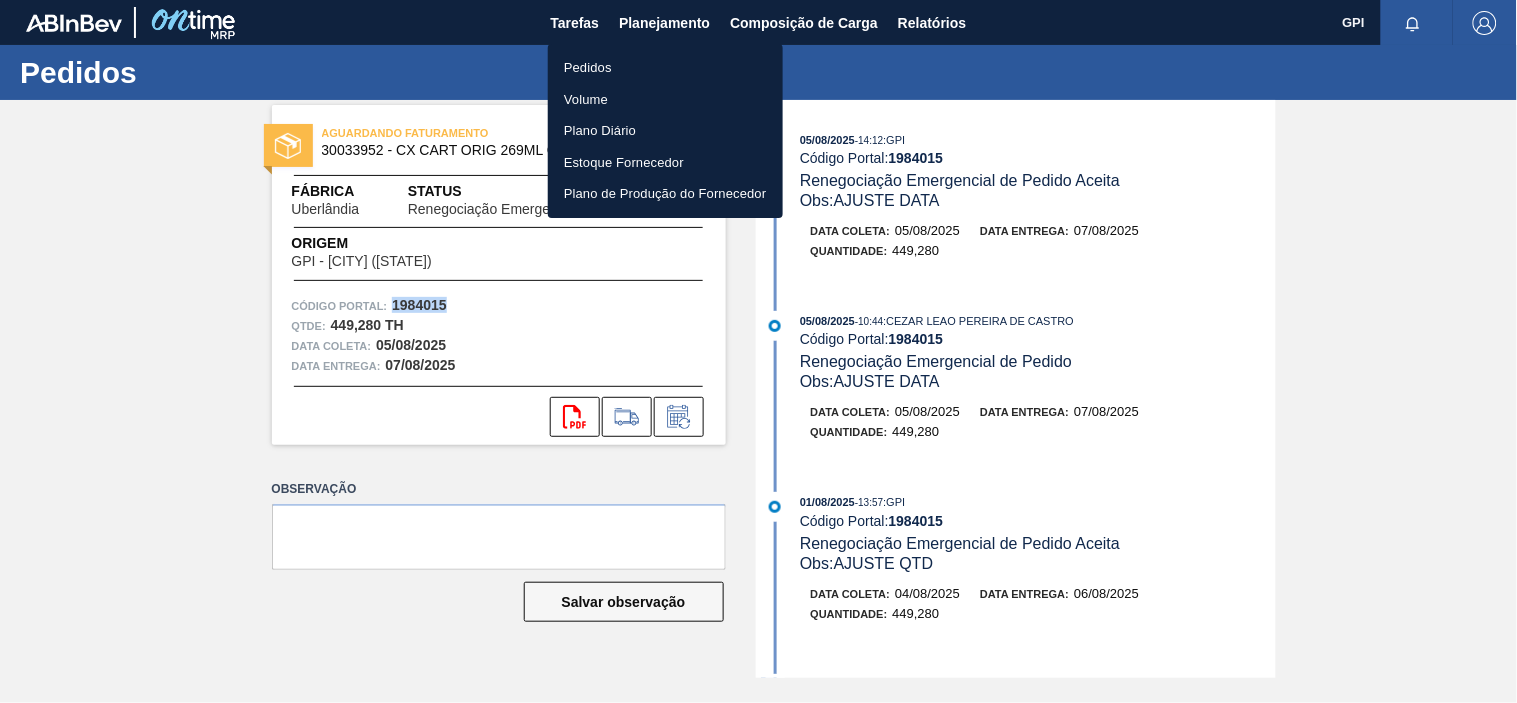 click on "Pedidos" at bounding box center [665, 68] 